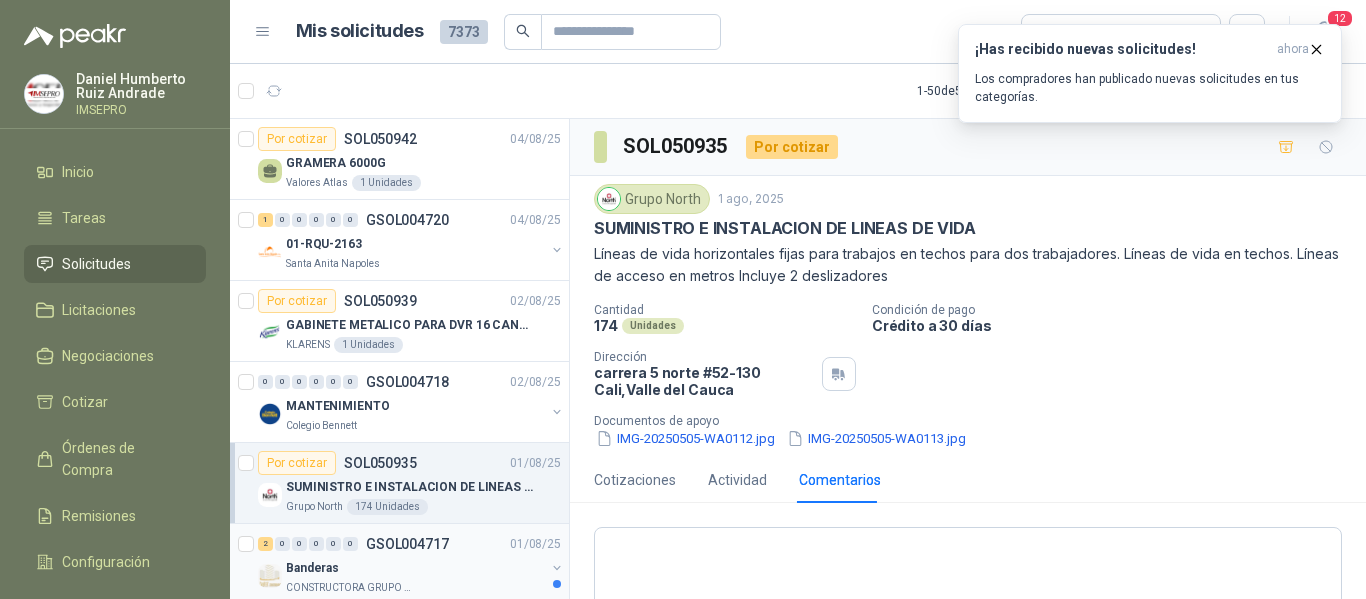 scroll, scrollTop: 0, scrollLeft: 0, axis: both 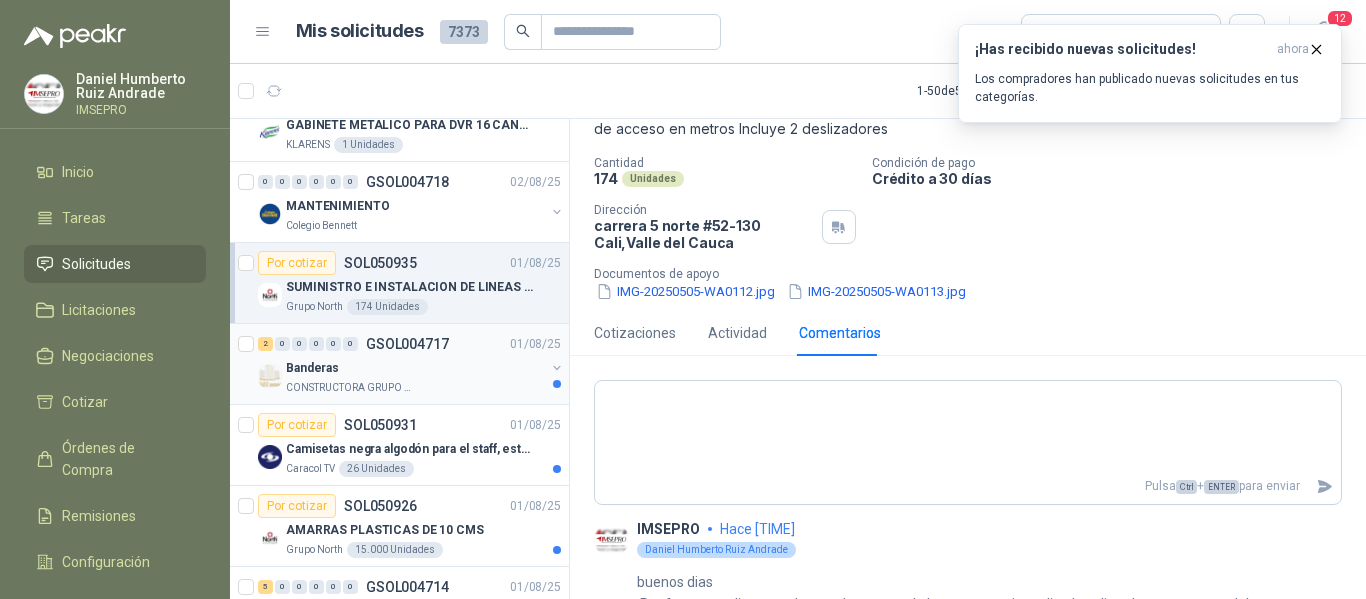click on "CONSTRUCTORA GRUPO FIP" at bounding box center [415, 388] 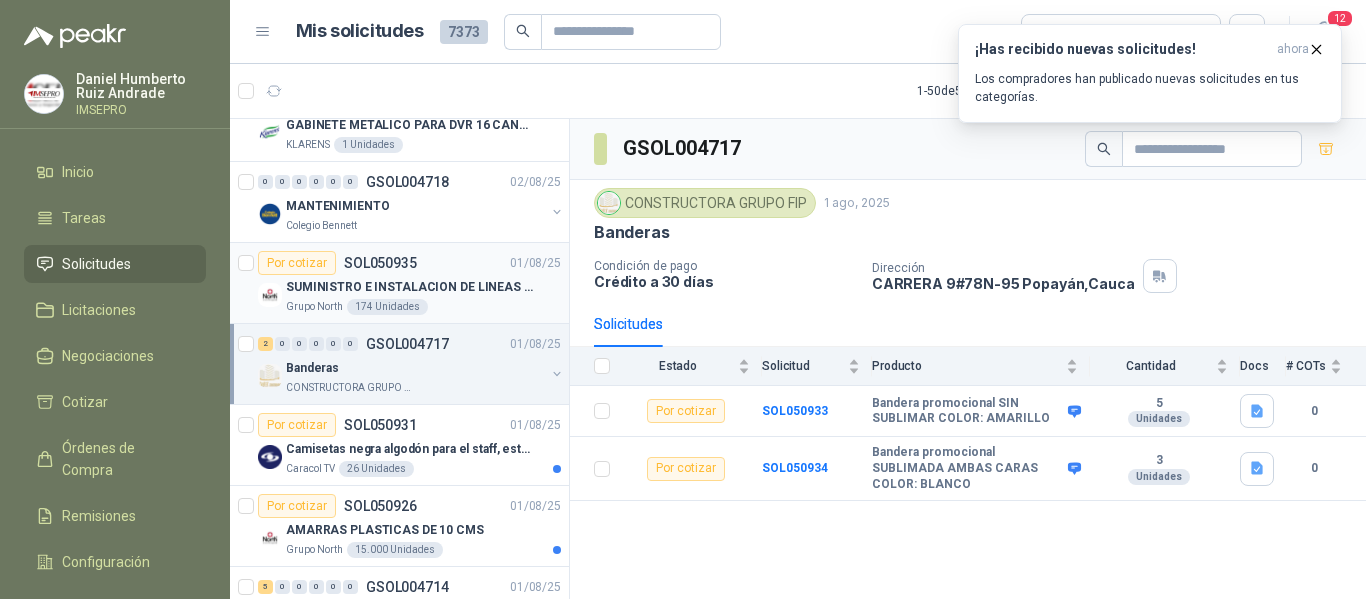 click on "SUMINISTRO E INSTALACION DE LINEAS DE VIDA" at bounding box center (423, 287) 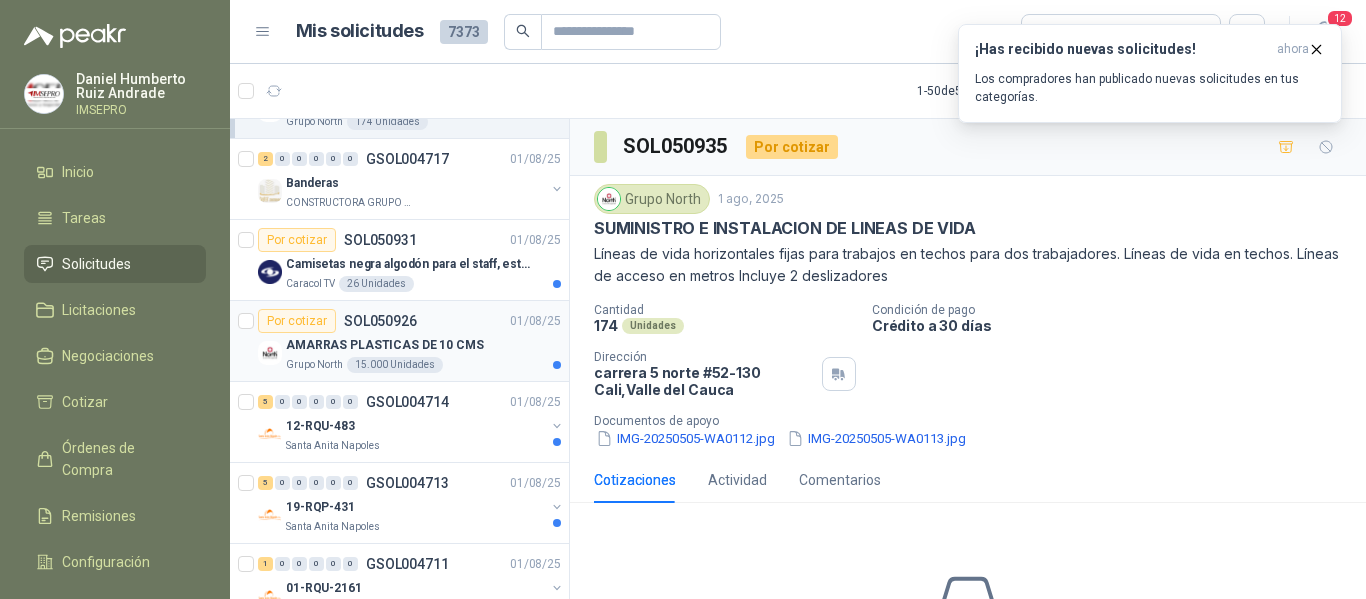 scroll, scrollTop: 400, scrollLeft: 0, axis: vertical 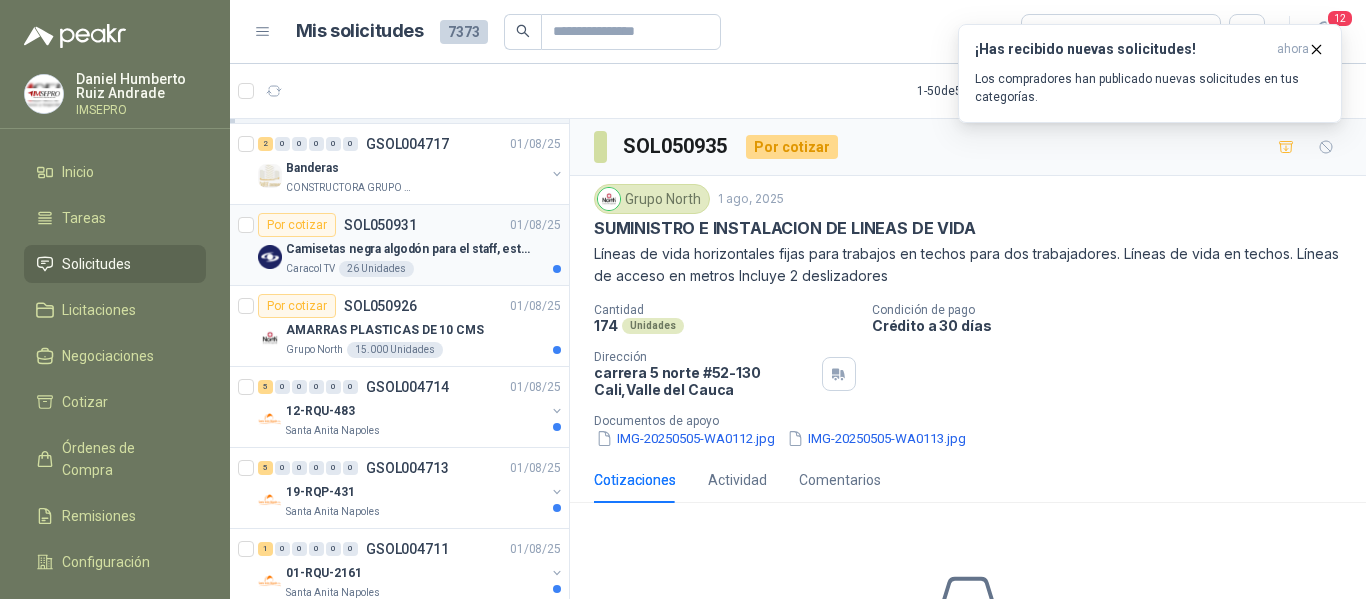 click on "Camisetas negra algodón para el staff, estampadas en espalda y frente con el logo" at bounding box center [410, 249] 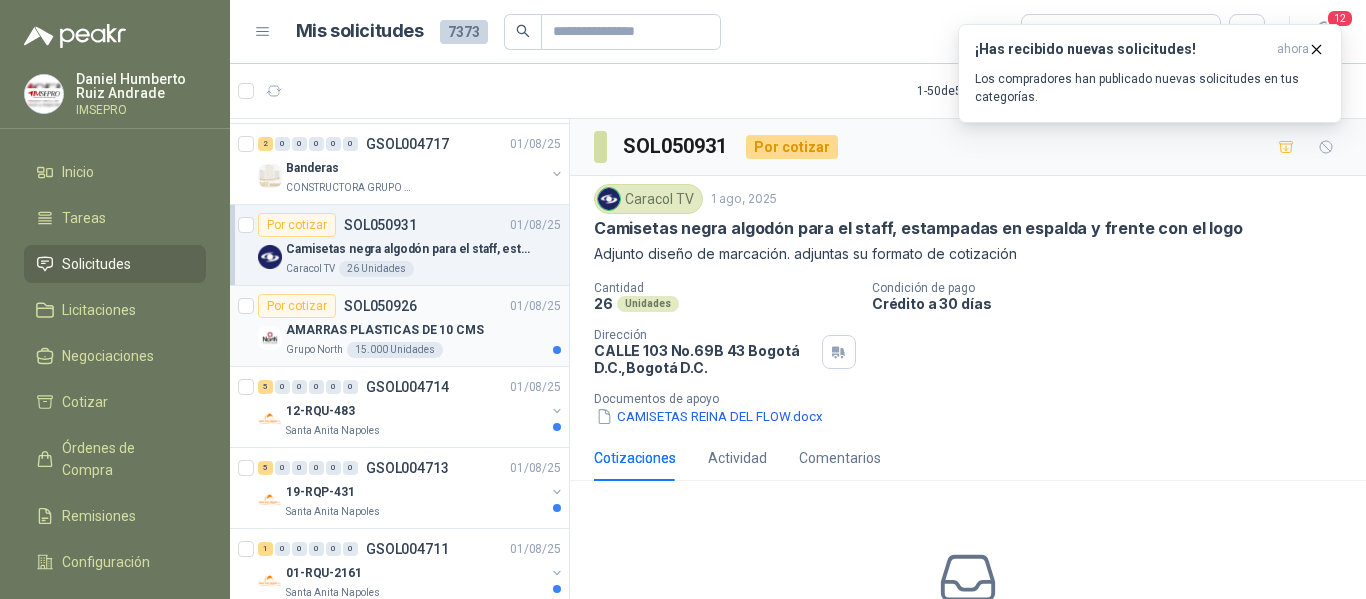 click on "AMARRAS PLASTICAS DE 10 CMS" at bounding box center (385, 330) 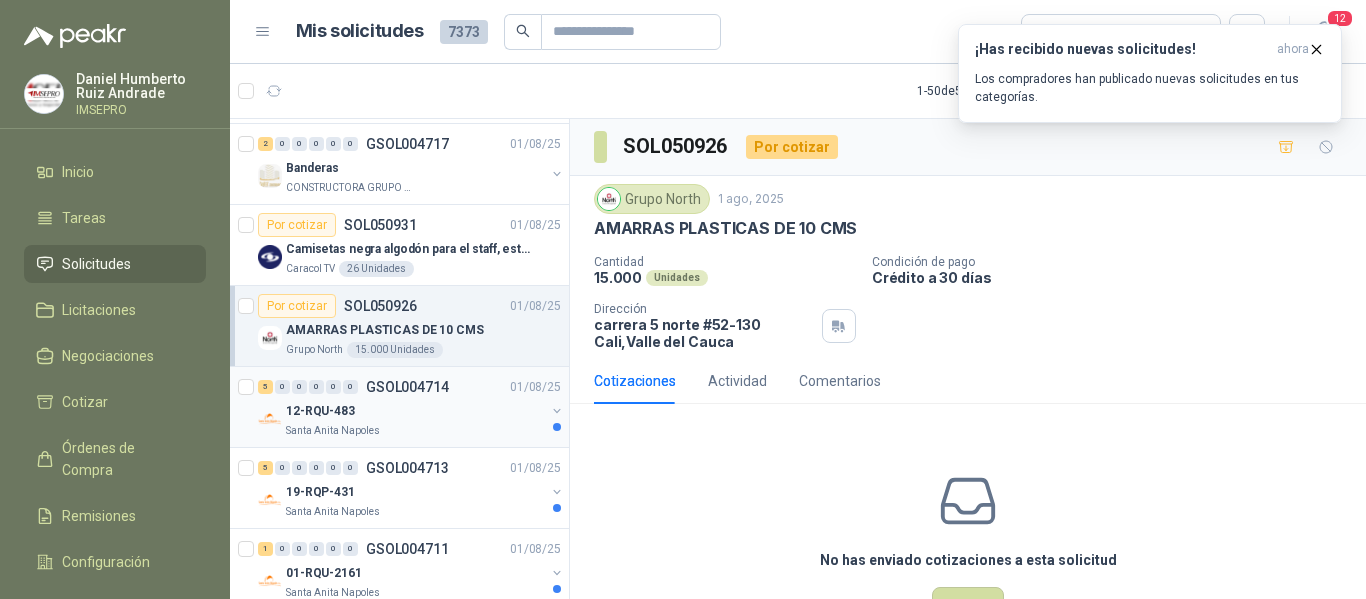 click on "5   0   0   0   0   0   GSOL004714 [DATE]" at bounding box center [411, 387] 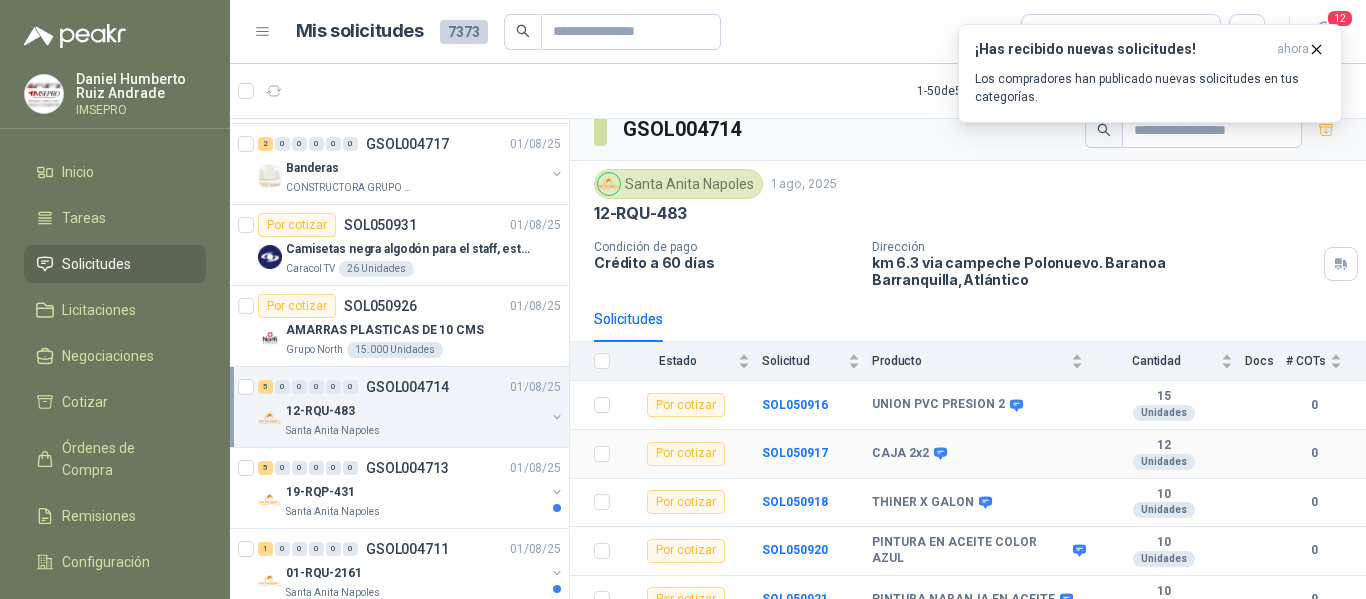 scroll, scrollTop: 23, scrollLeft: 0, axis: vertical 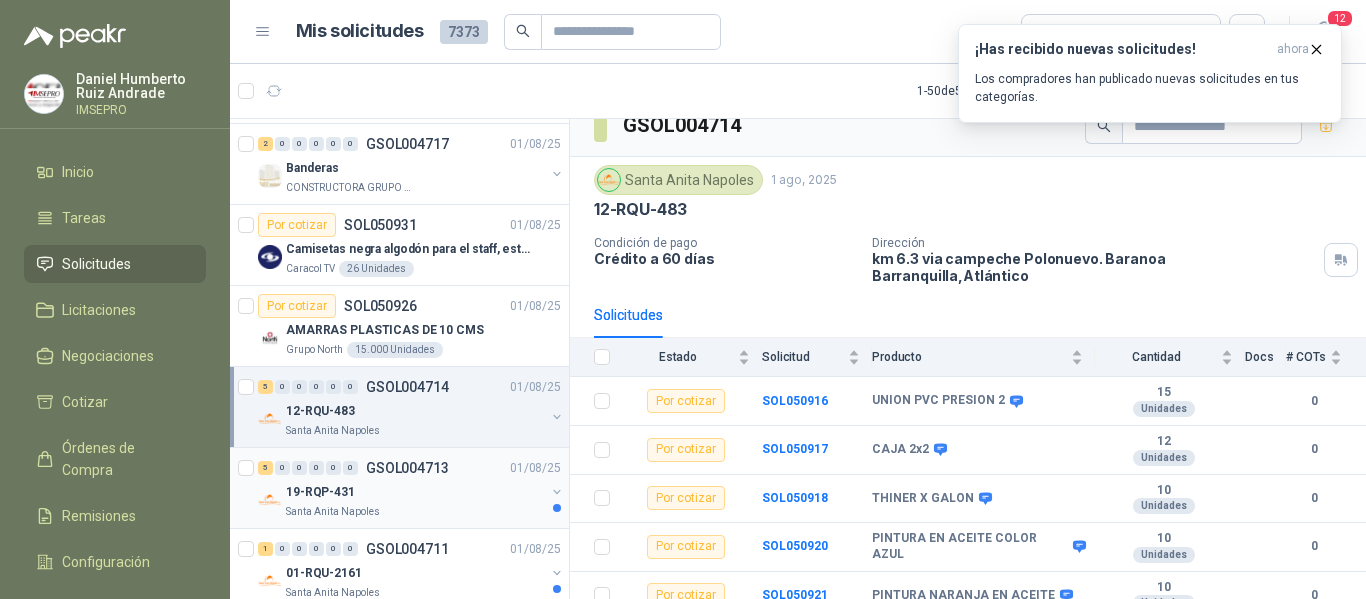 click on "Santa Anita Napoles" at bounding box center (415, 512) 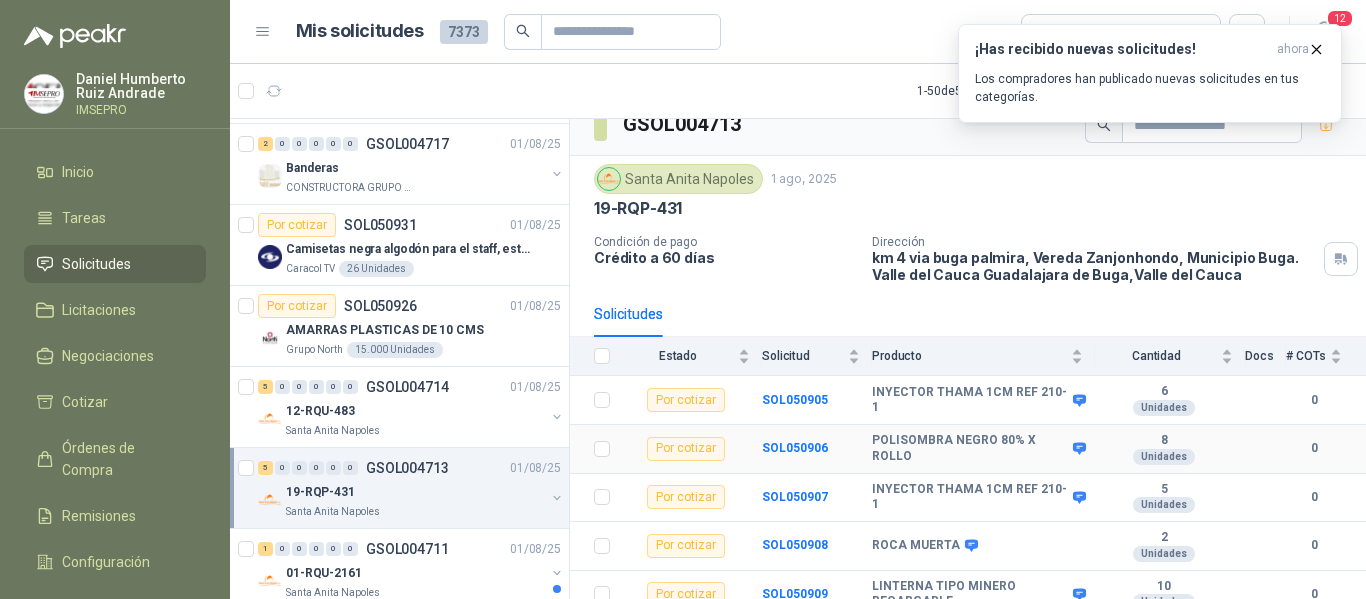 scroll, scrollTop: 37, scrollLeft: 0, axis: vertical 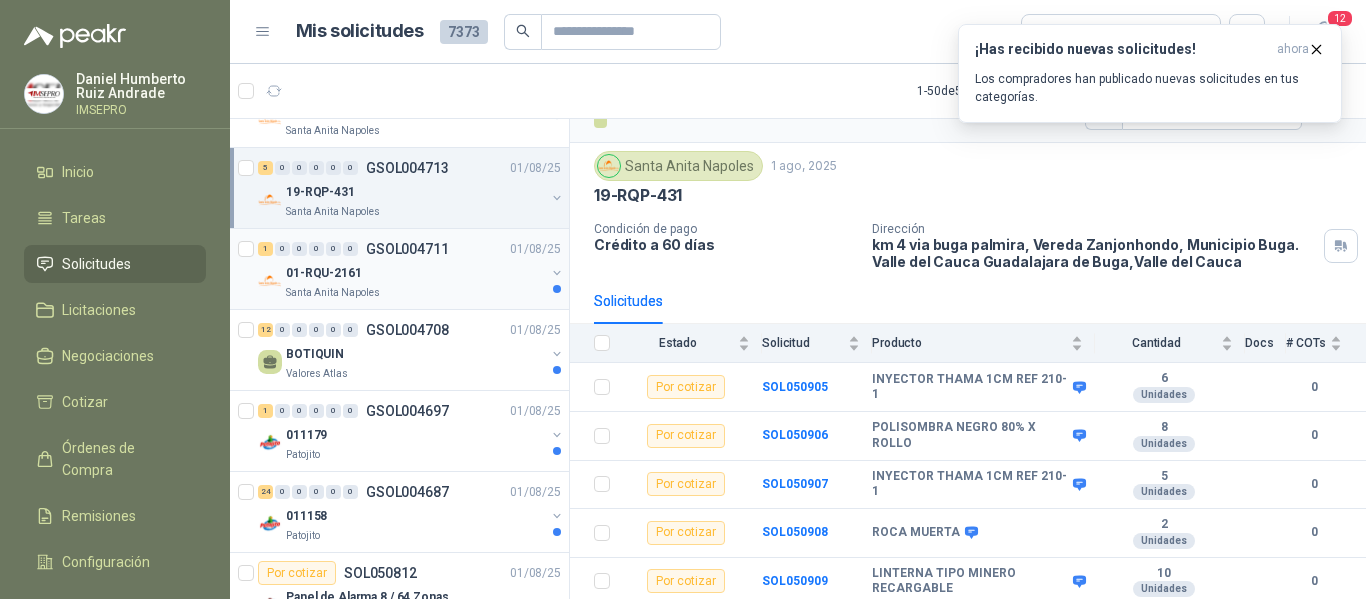 click on "Santa Anita Napoles" at bounding box center [415, 293] 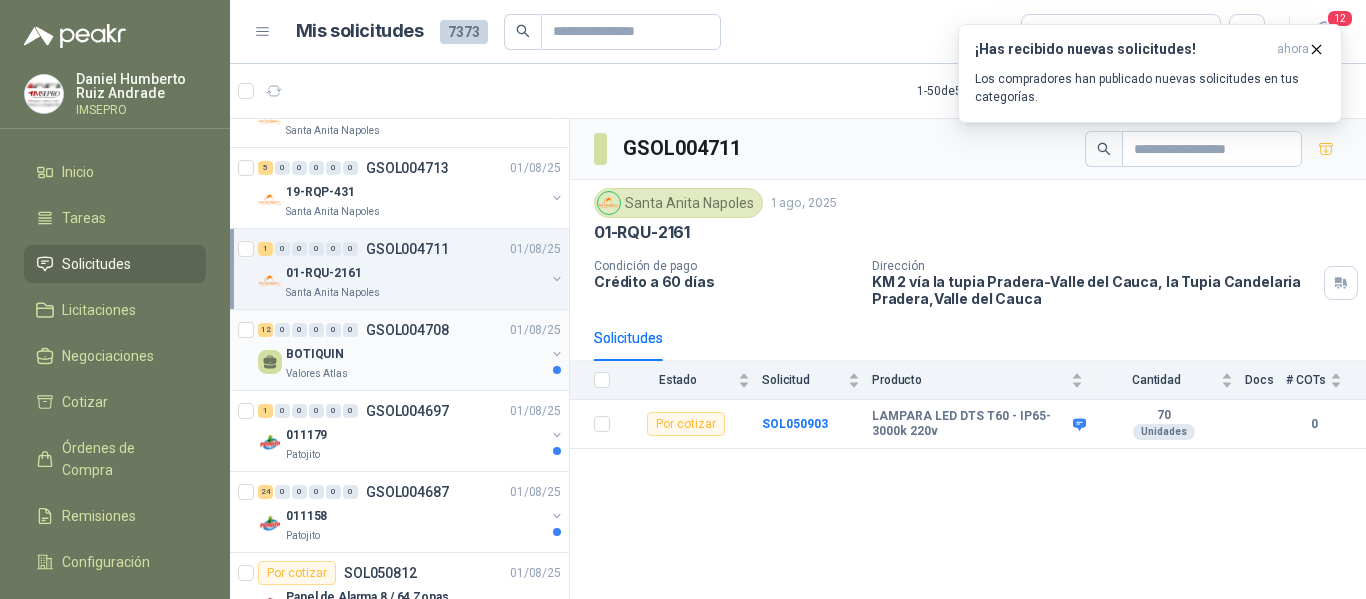 click on "BOTIQUIN" at bounding box center (415, 354) 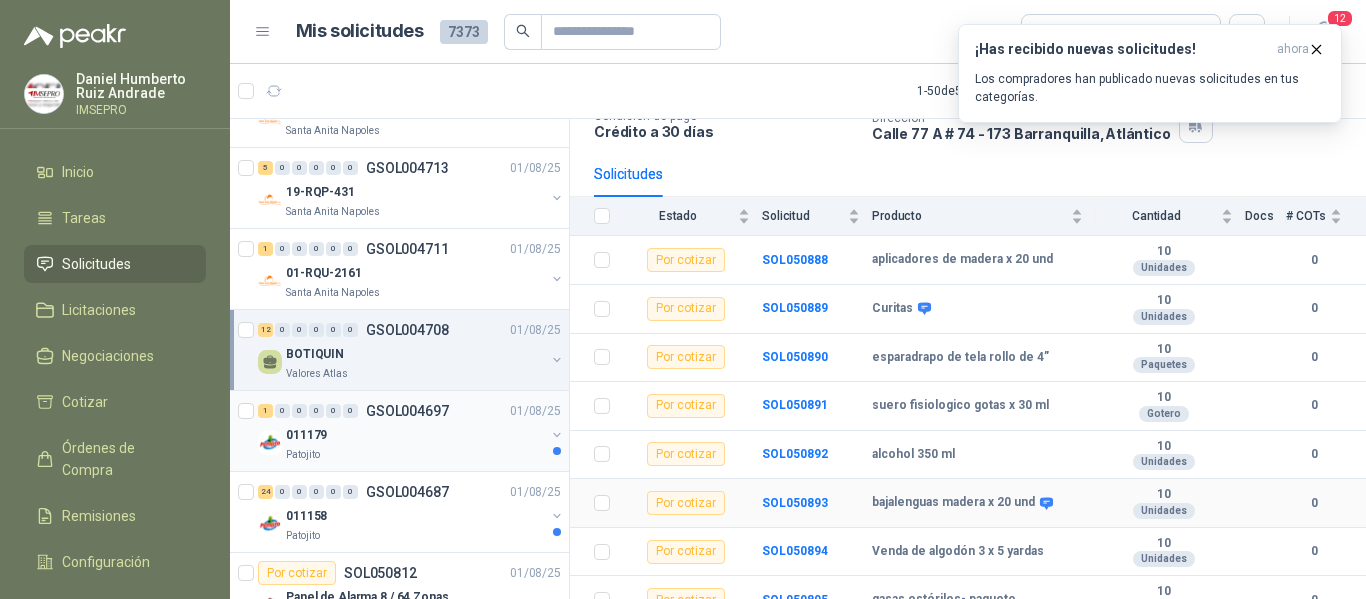 scroll, scrollTop: 200, scrollLeft: 0, axis: vertical 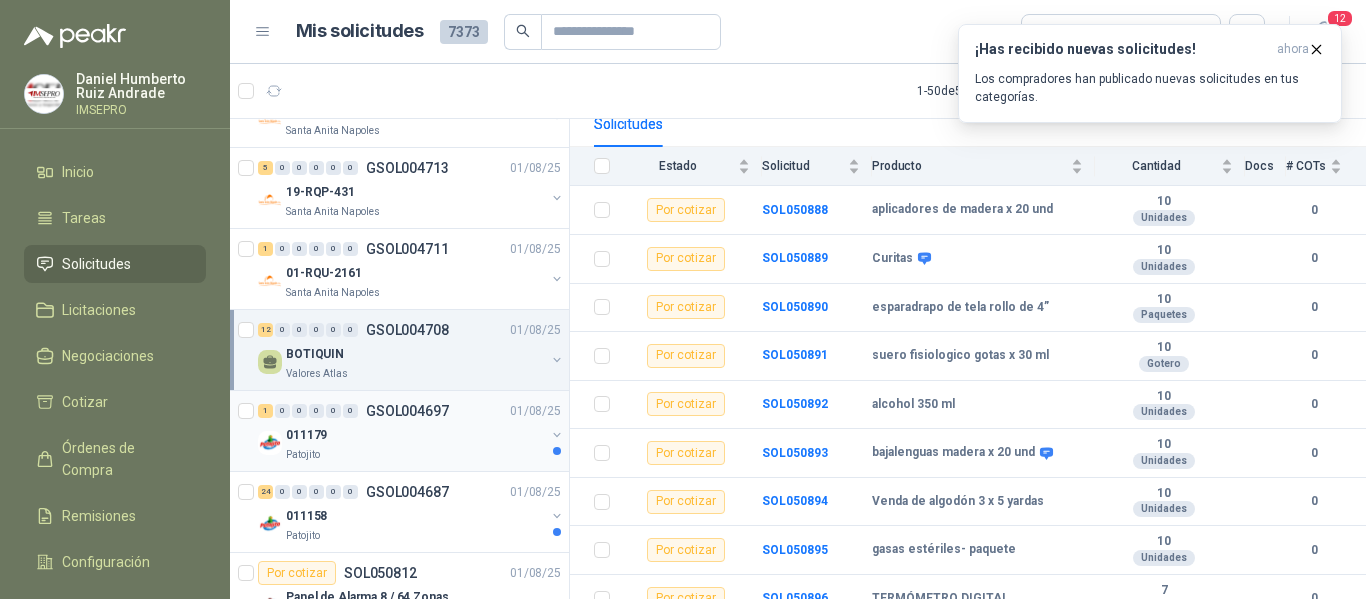 click on "Patojito" at bounding box center [415, 455] 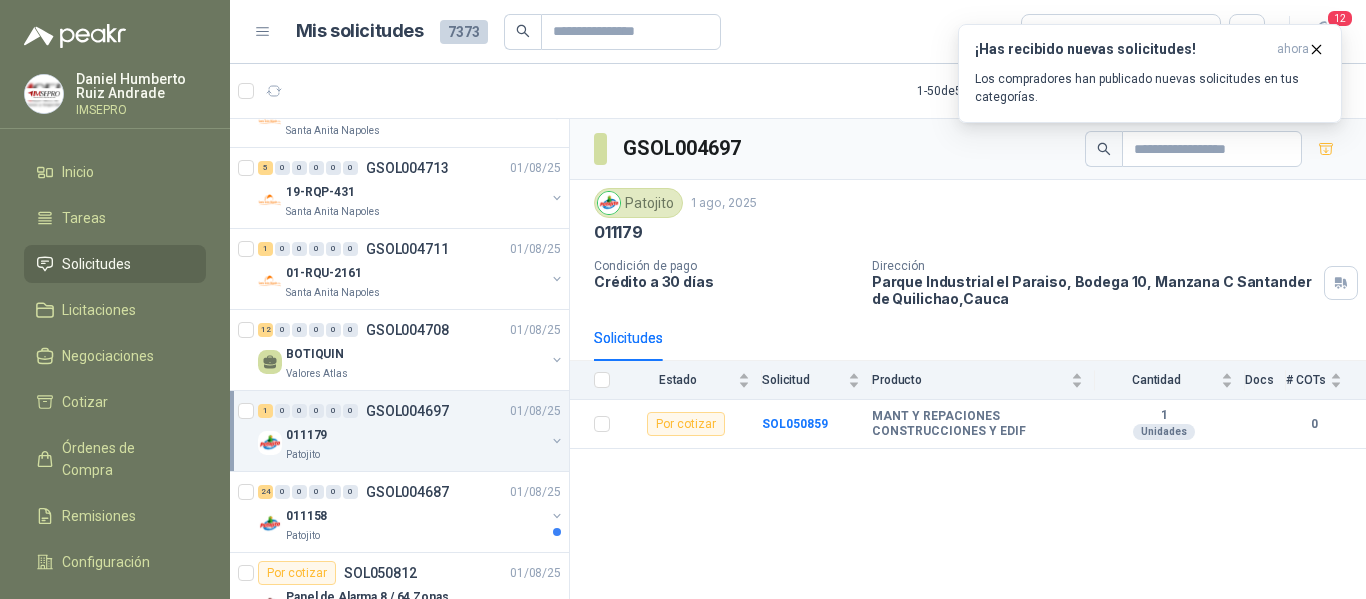 scroll, scrollTop: 800, scrollLeft: 0, axis: vertical 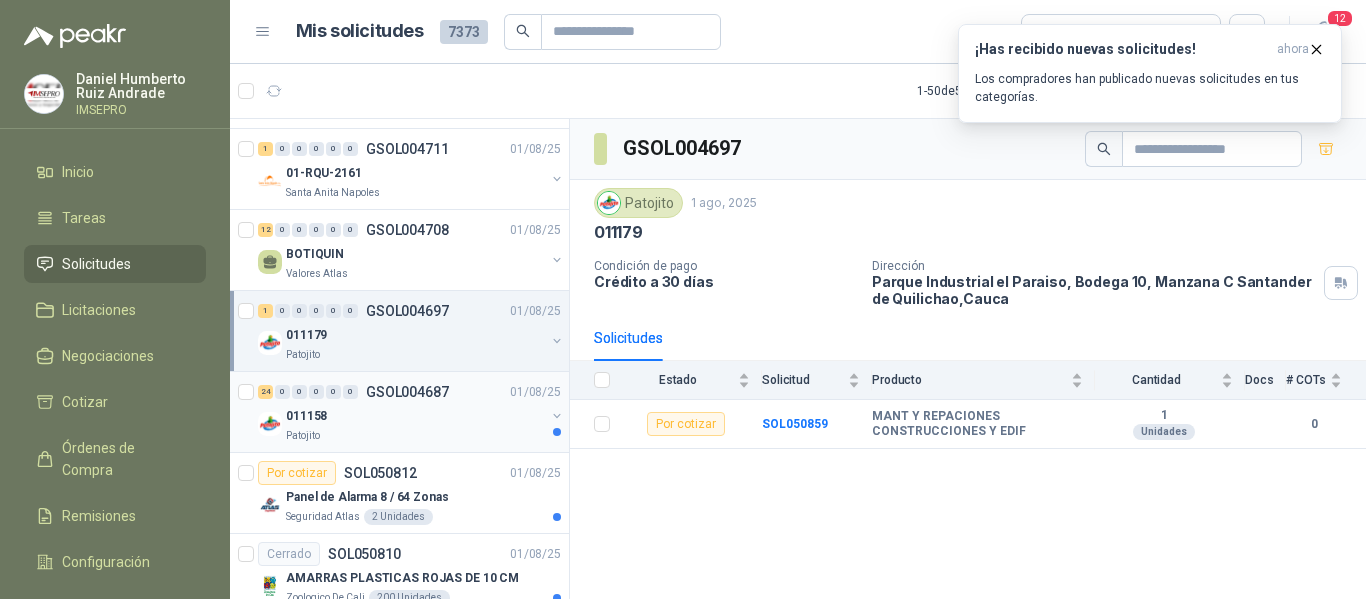 click on "011158" at bounding box center [415, 416] 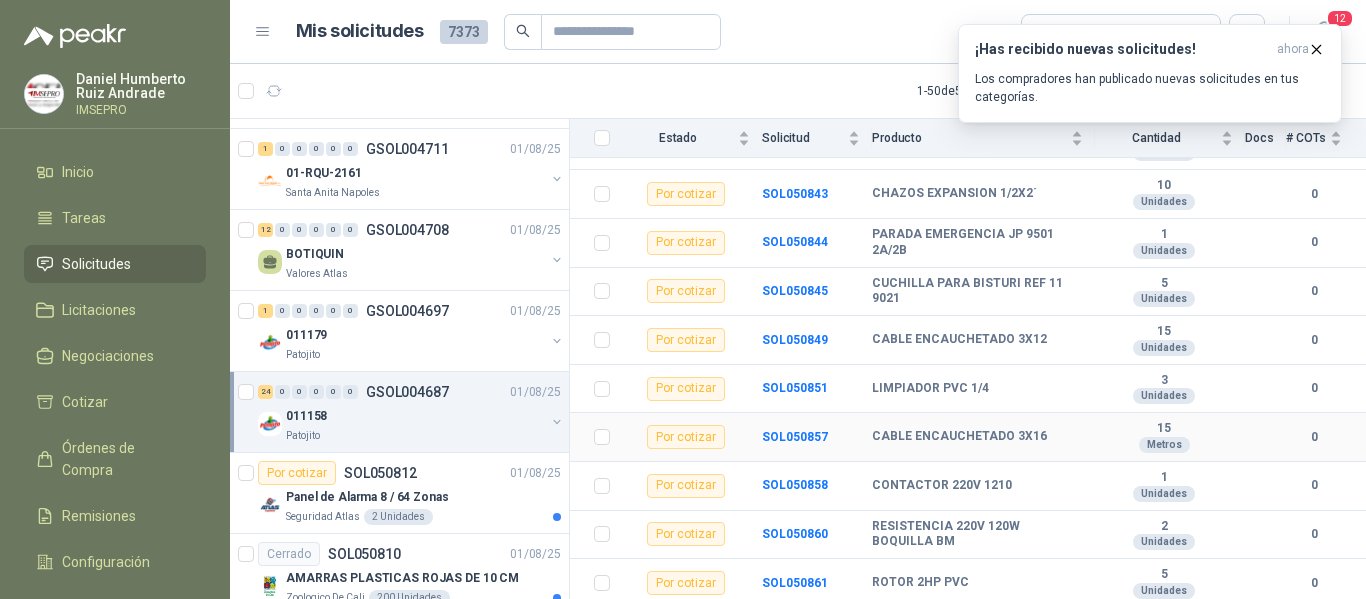 scroll, scrollTop: 600, scrollLeft: 0, axis: vertical 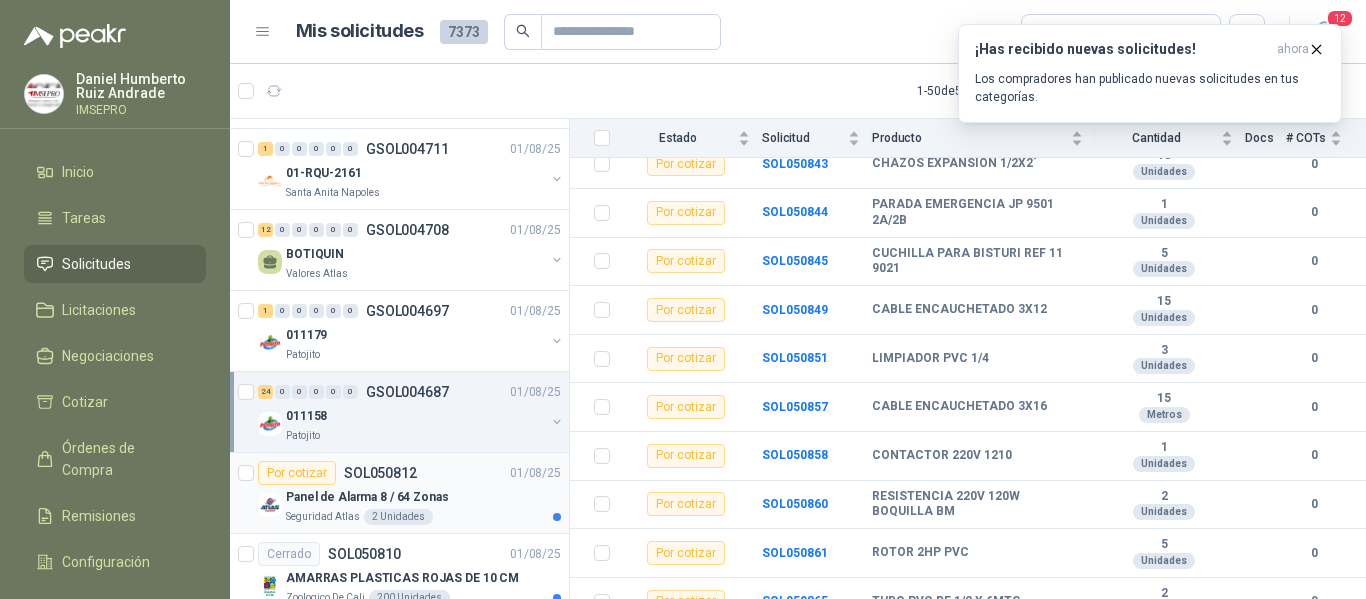 click on "Panel de Alarma 8 / 64 Zonas" at bounding box center [367, 497] 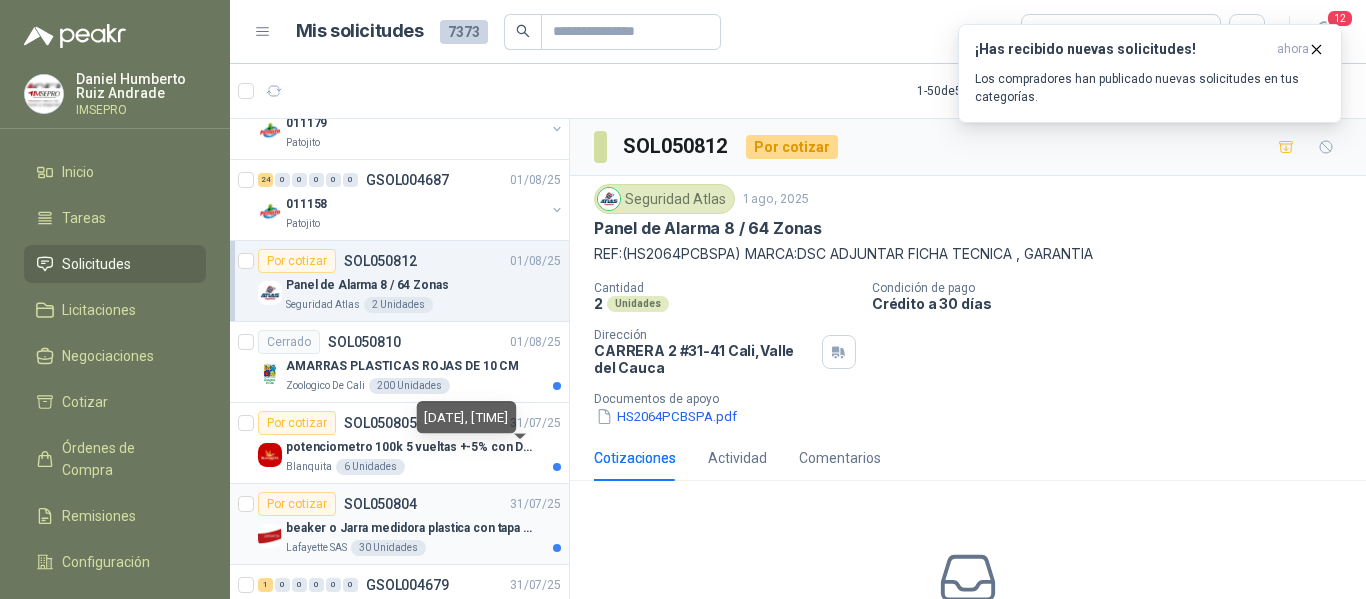scroll, scrollTop: 1100, scrollLeft: 0, axis: vertical 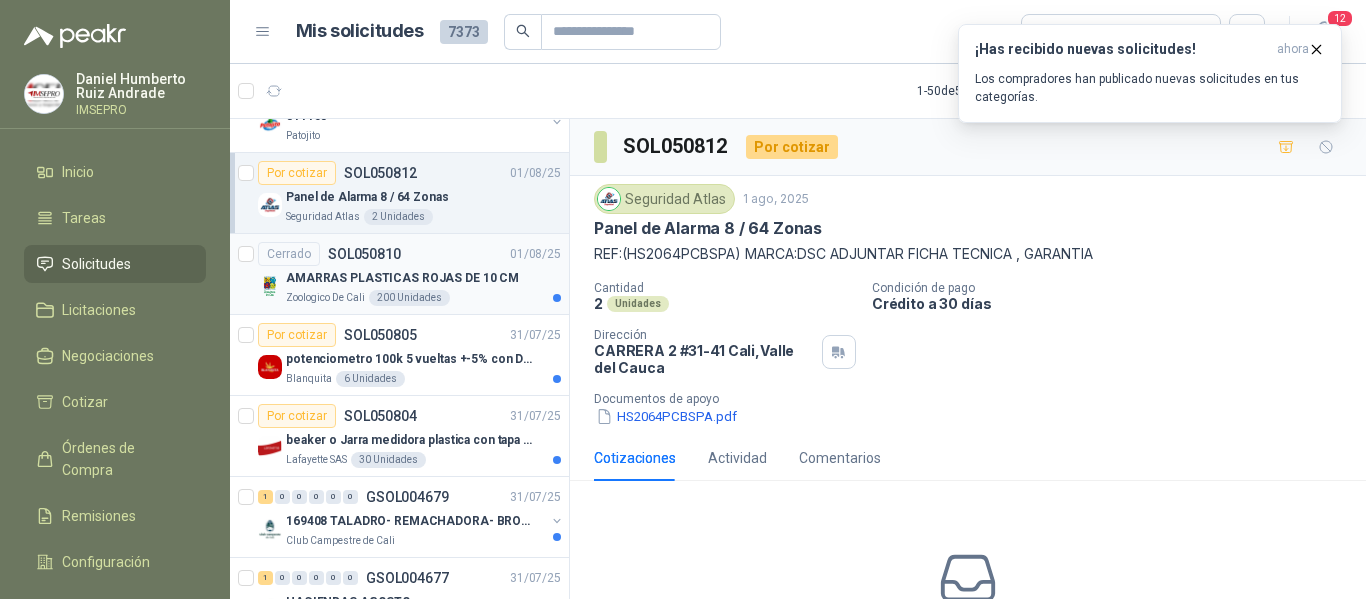 click on "AMARRAS PLASTICAS ROJAS DE 10 CM" at bounding box center [402, 278] 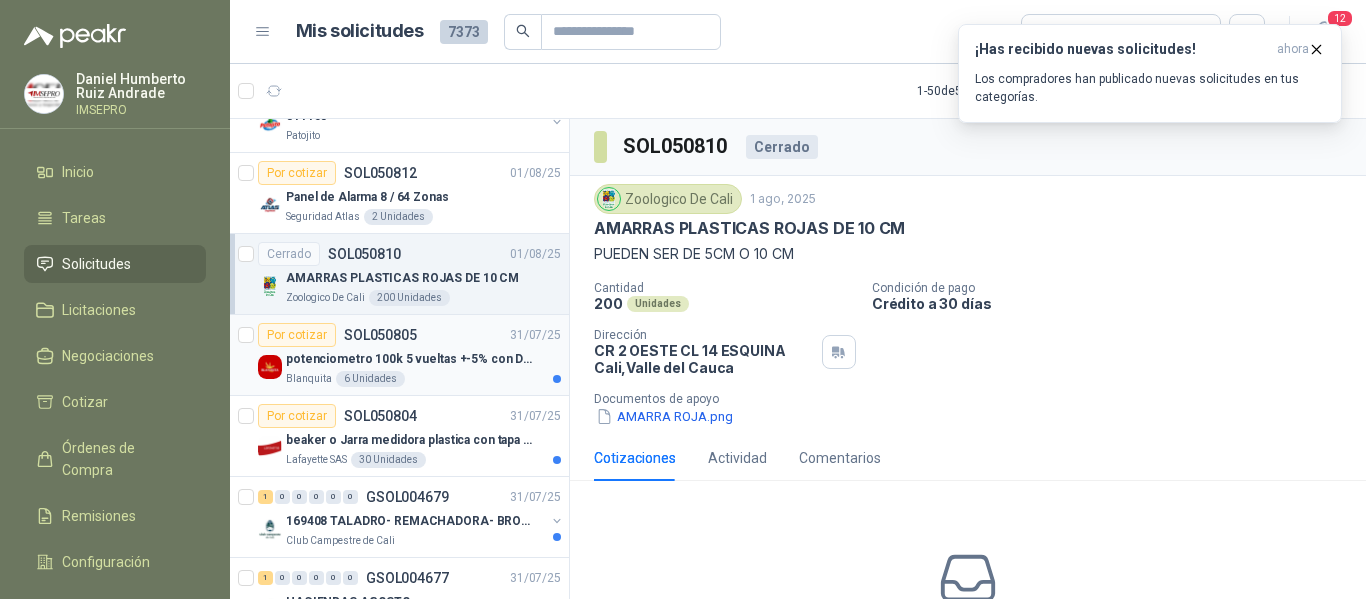 click on "potenciometro 100k 5 vueltas +-5% con Dial perilla" at bounding box center (410, 359) 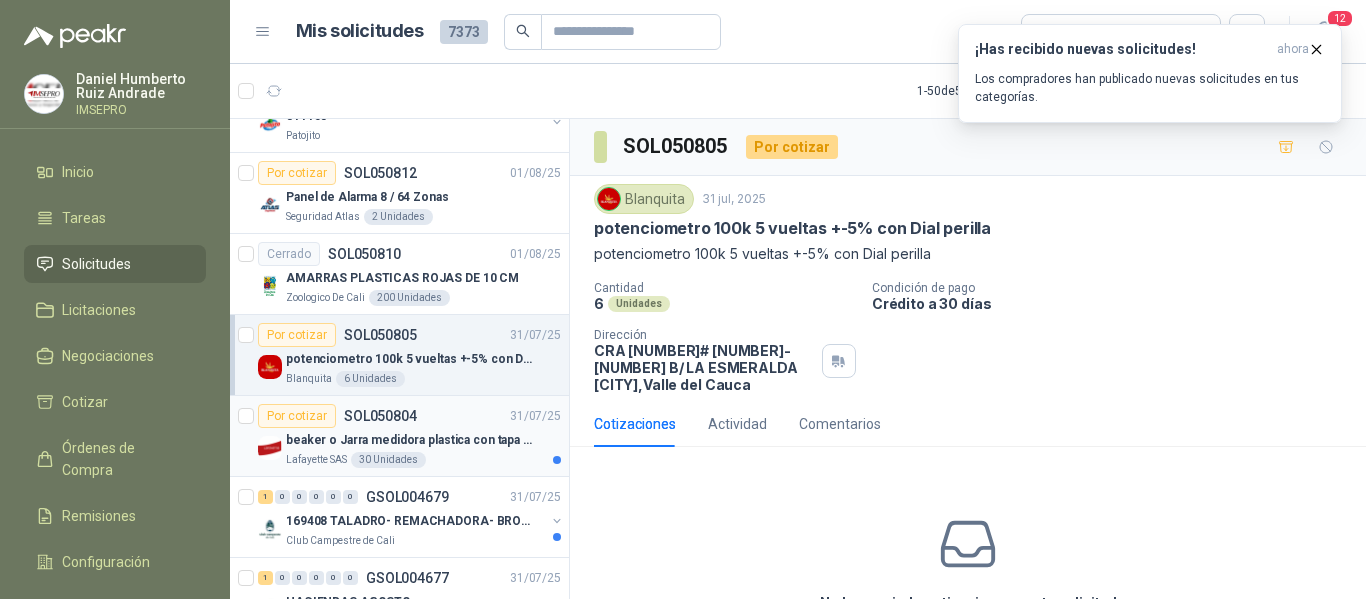 click on "Por cotizar SOL050804 [DATE]" at bounding box center [409, 416] 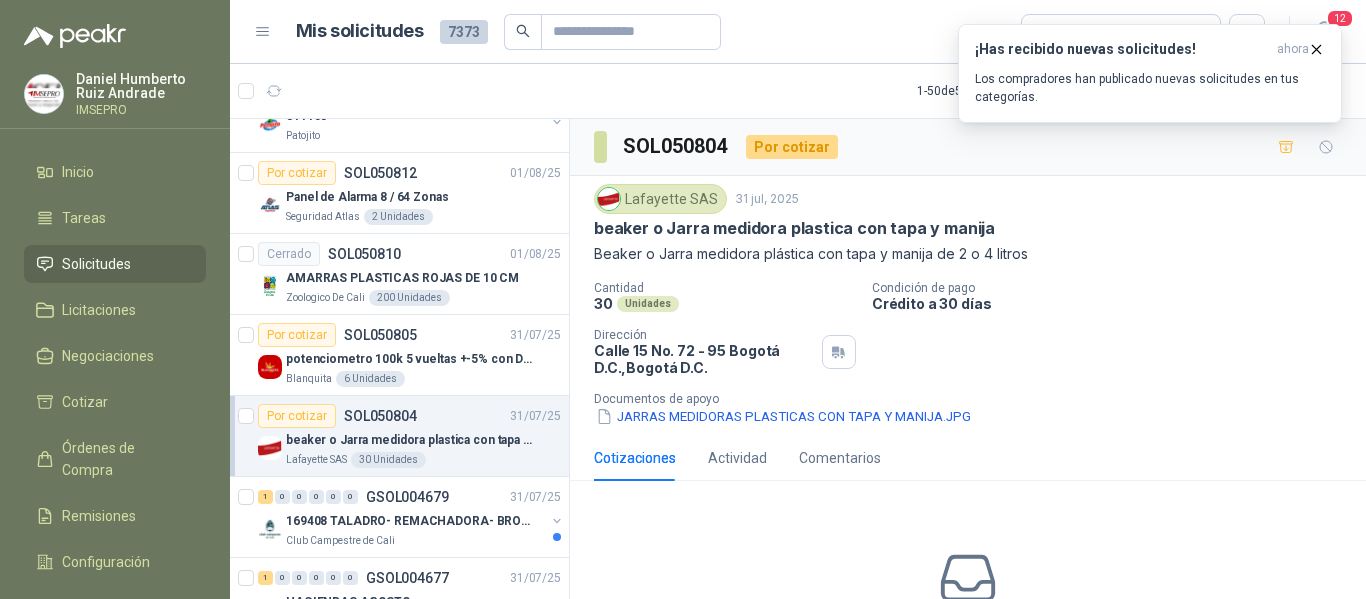 scroll, scrollTop: 1300, scrollLeft: 0, axis: vertical 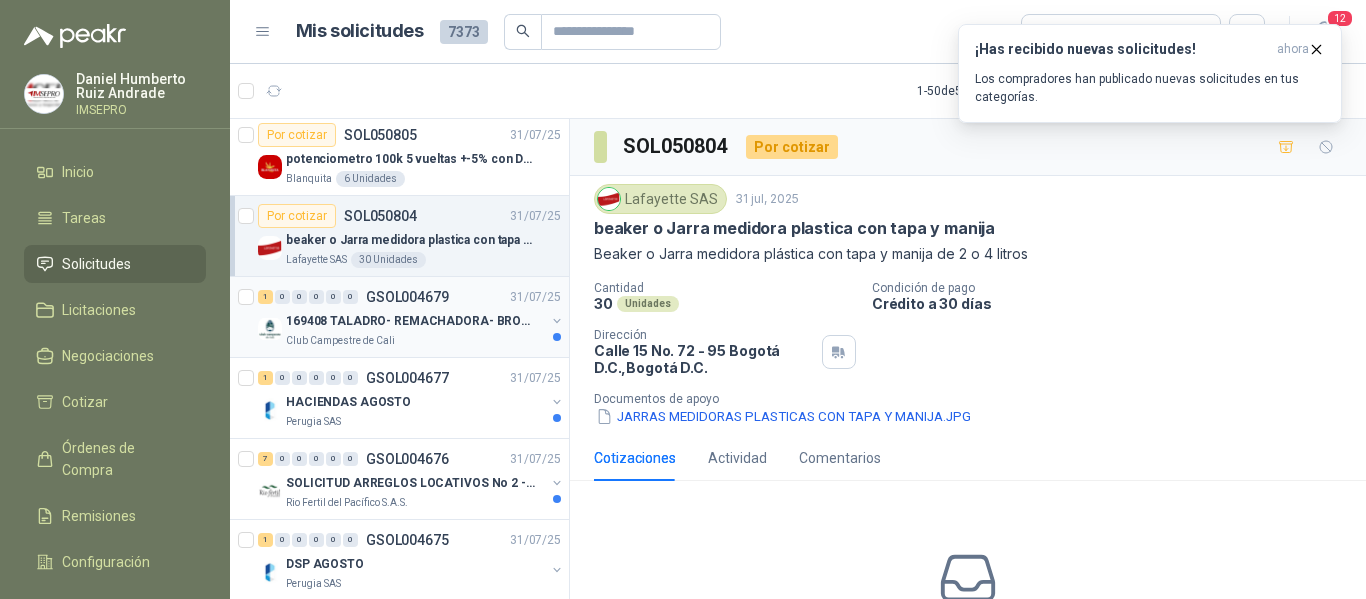 click on "169408 TALADRO- REMACHADORA- BROCAS" at bounding box center (410, 321) 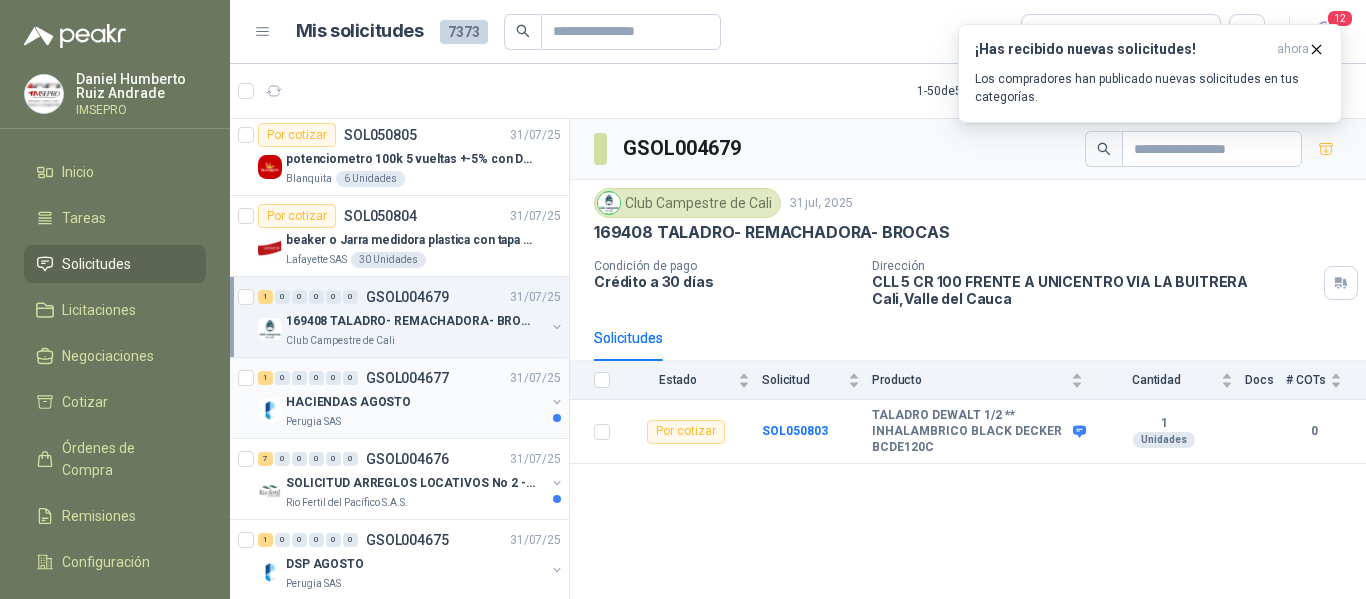 click on "HACIENDAS AGOSTO" at bounding box center (415, 402) 